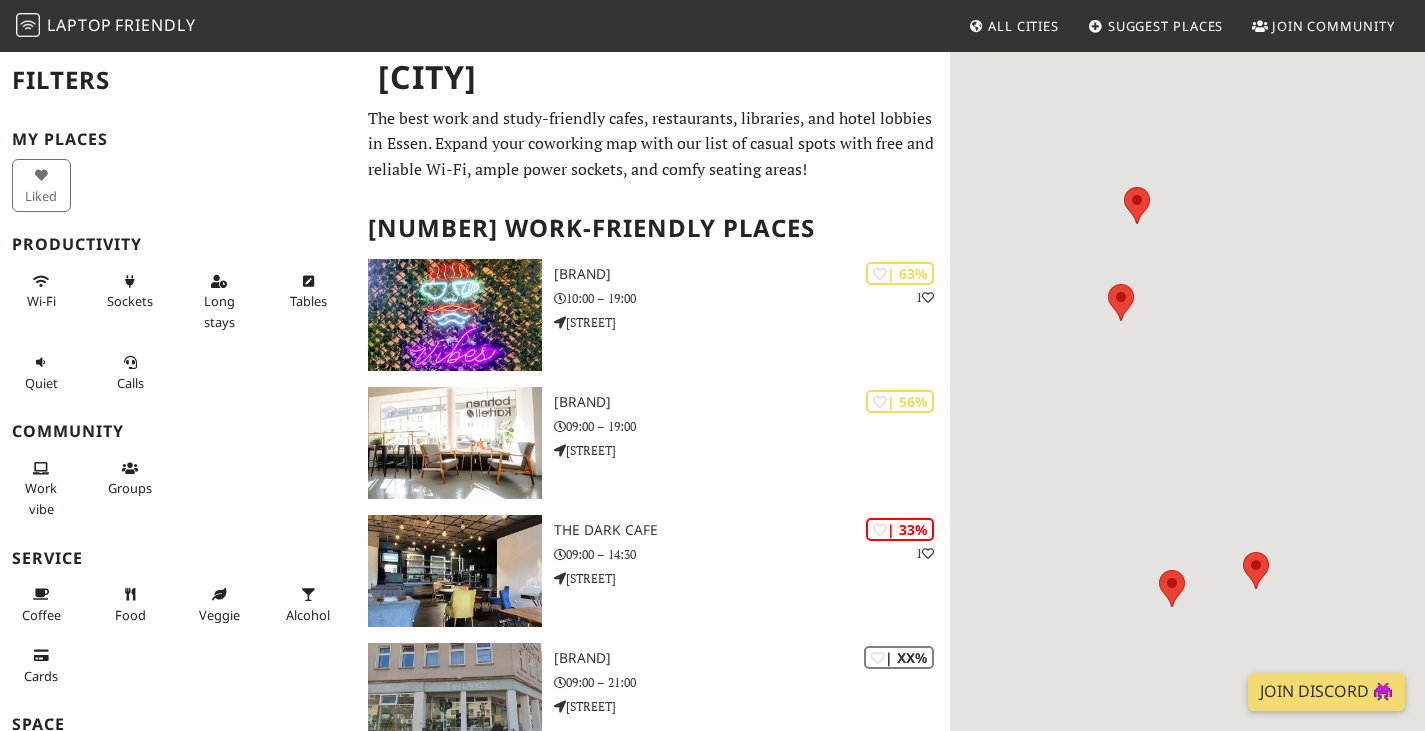 scroll, scrollTop: 0, scrollLeft: 0, axis: both 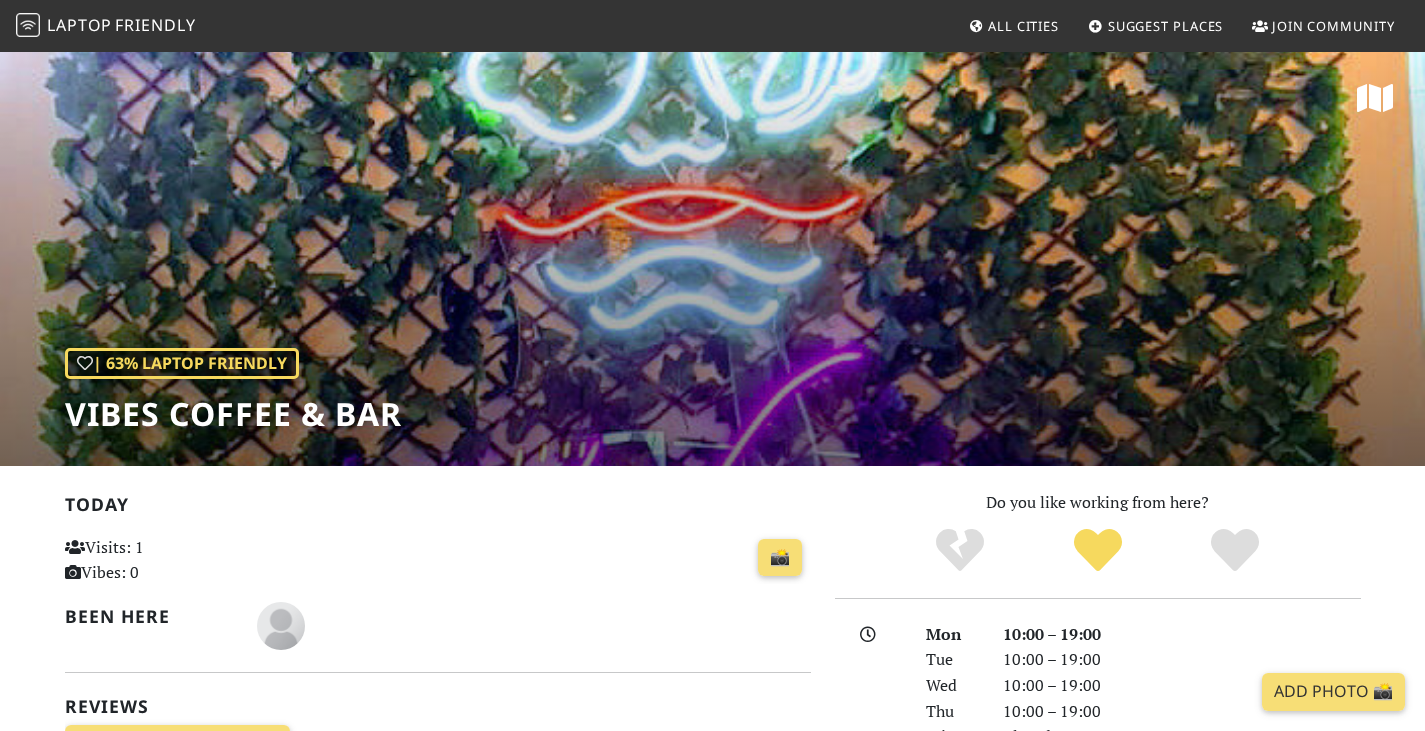 click on "Vibes Coffee & Bar" at bounding box center (233, 414) 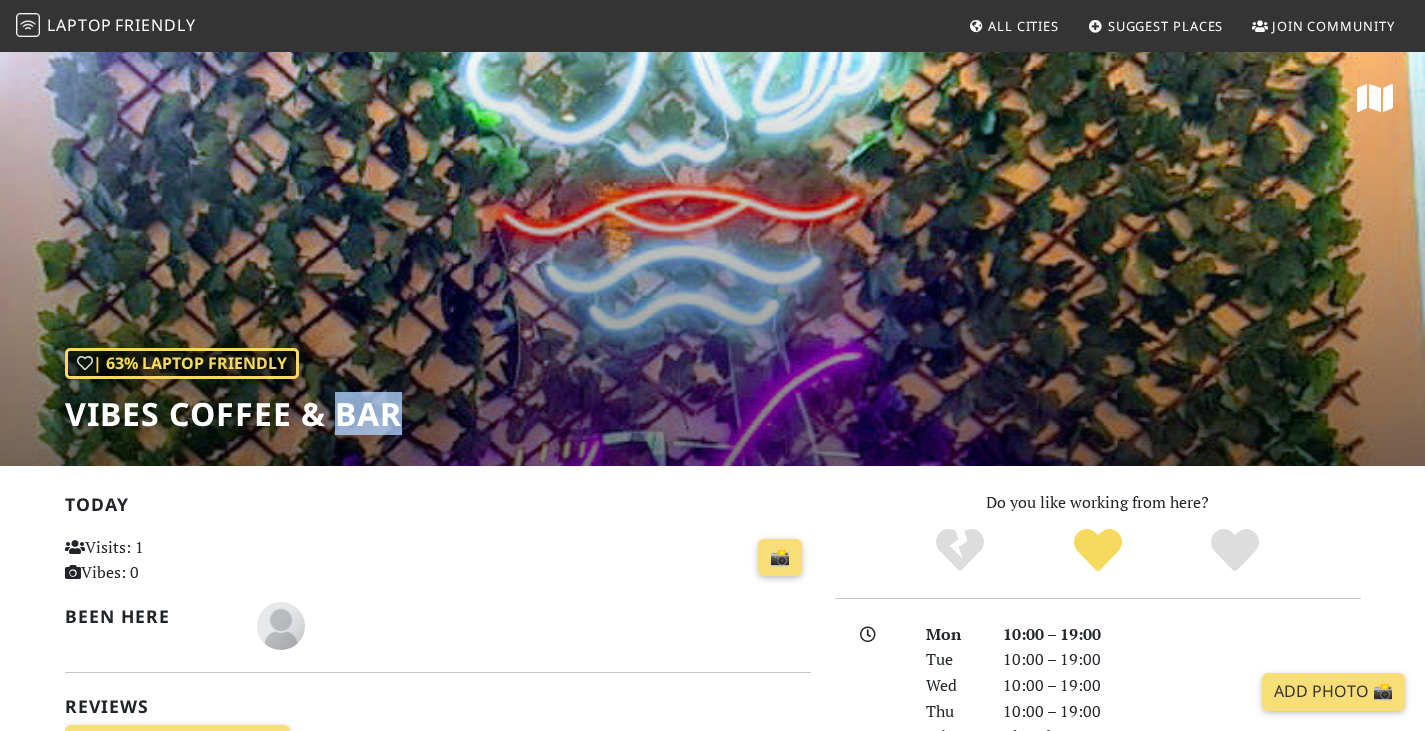 click on "[BRAND]" at bounding box center (233, 414) 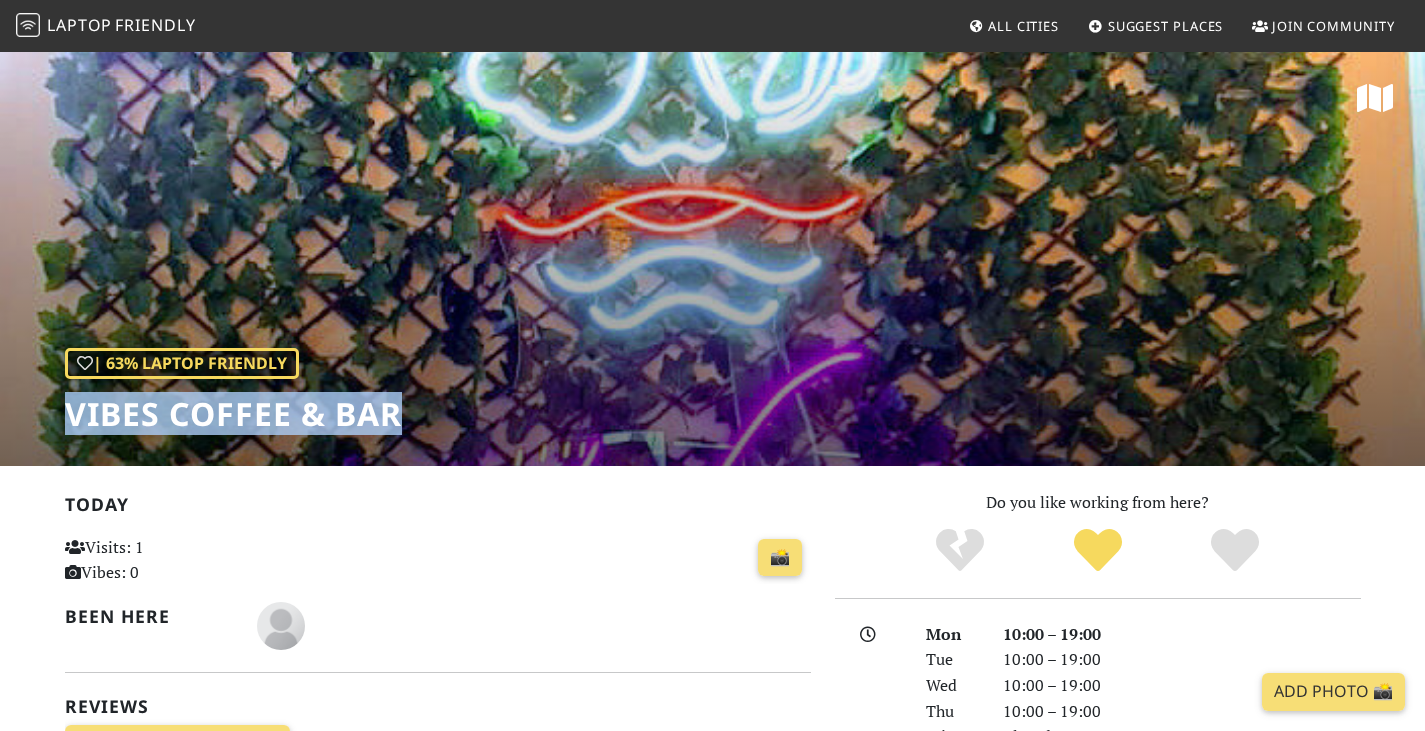 click on "[BRAND]" at bounding box center (233, 414) 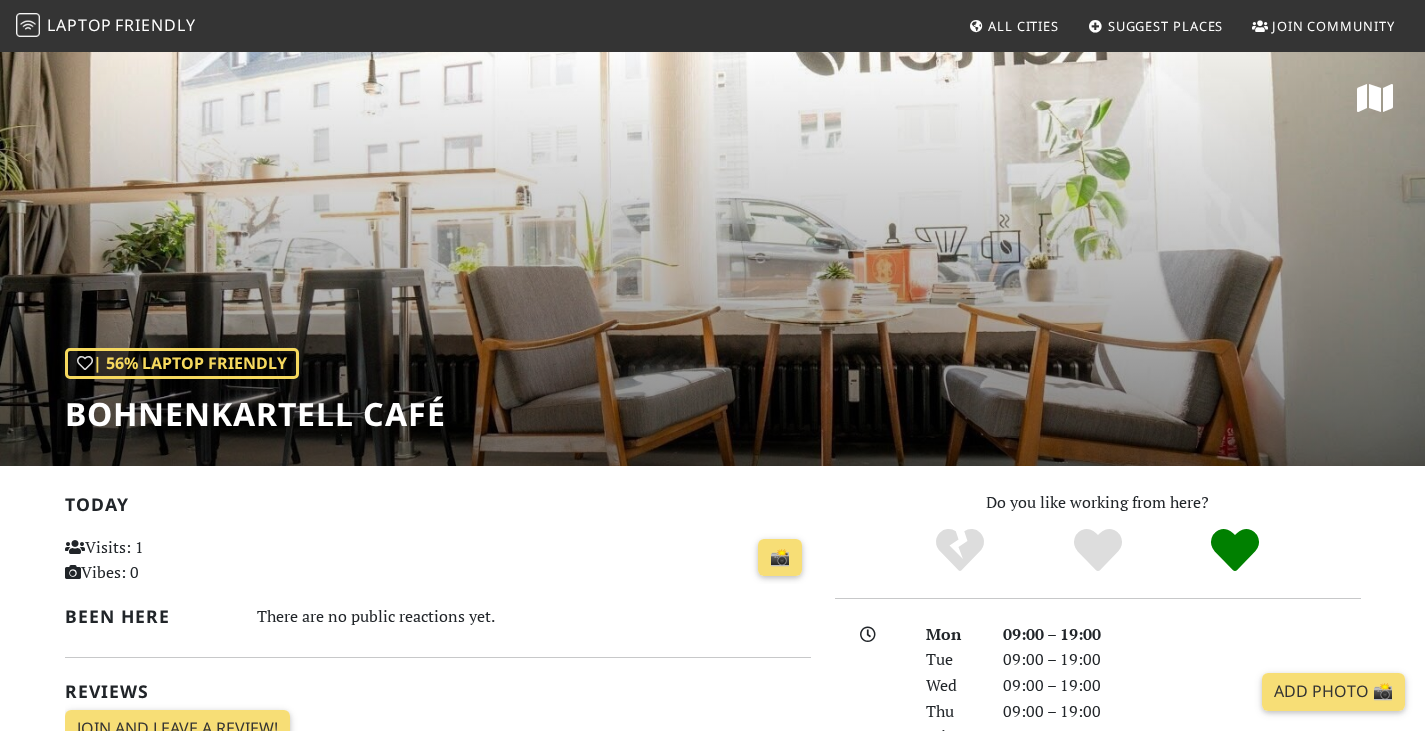 scroll, scrollTop: 0, scrollLeft: 0, axis: both 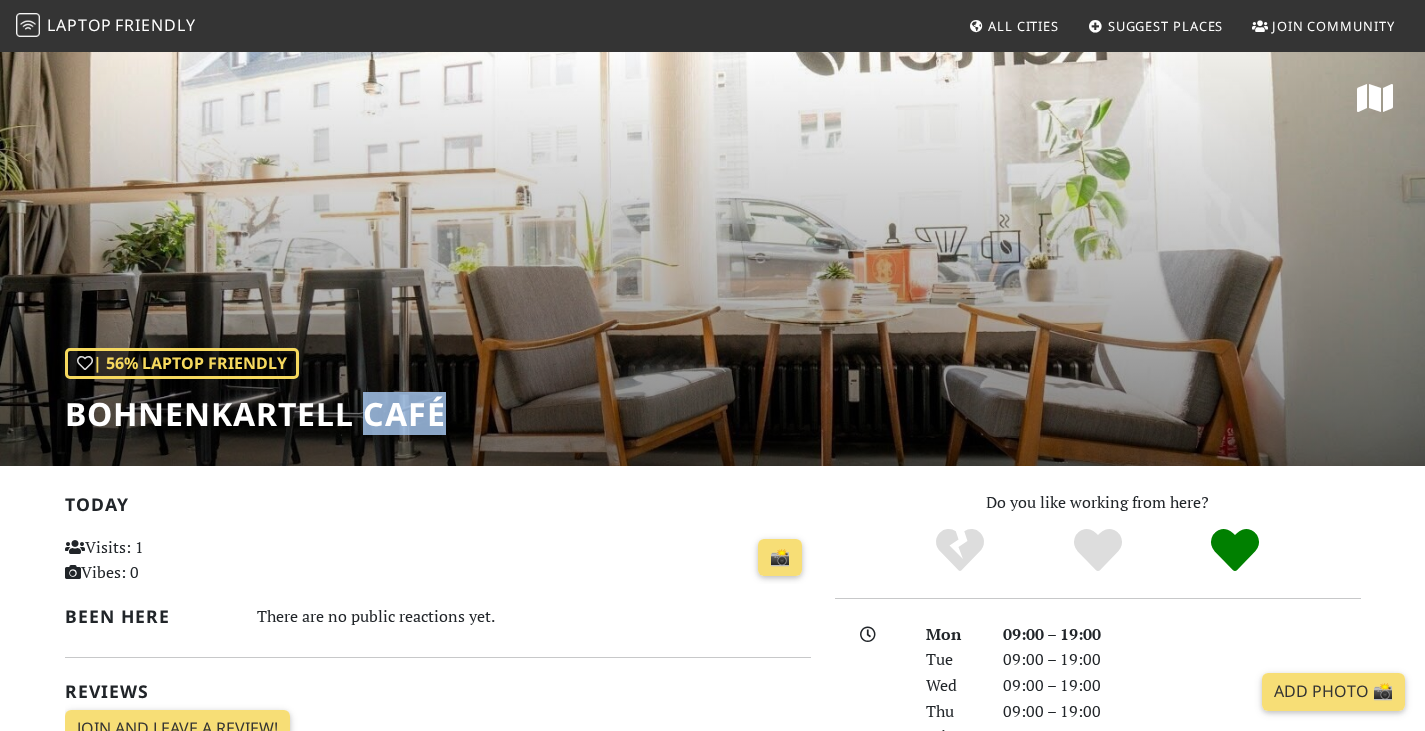 click on "[BRAND]" at bounding box center [255, 414] 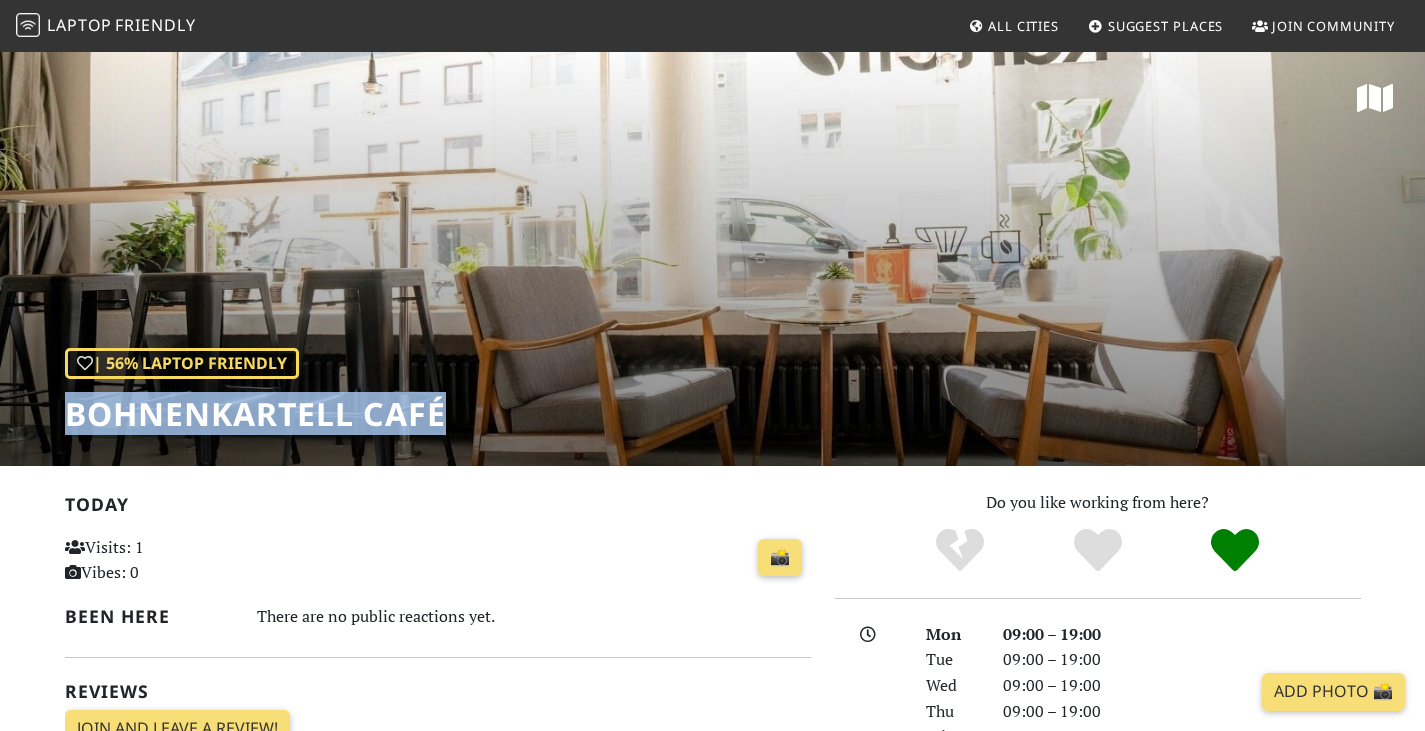 click on "Bohnenkartell Café" at bounding box center [255, 414] 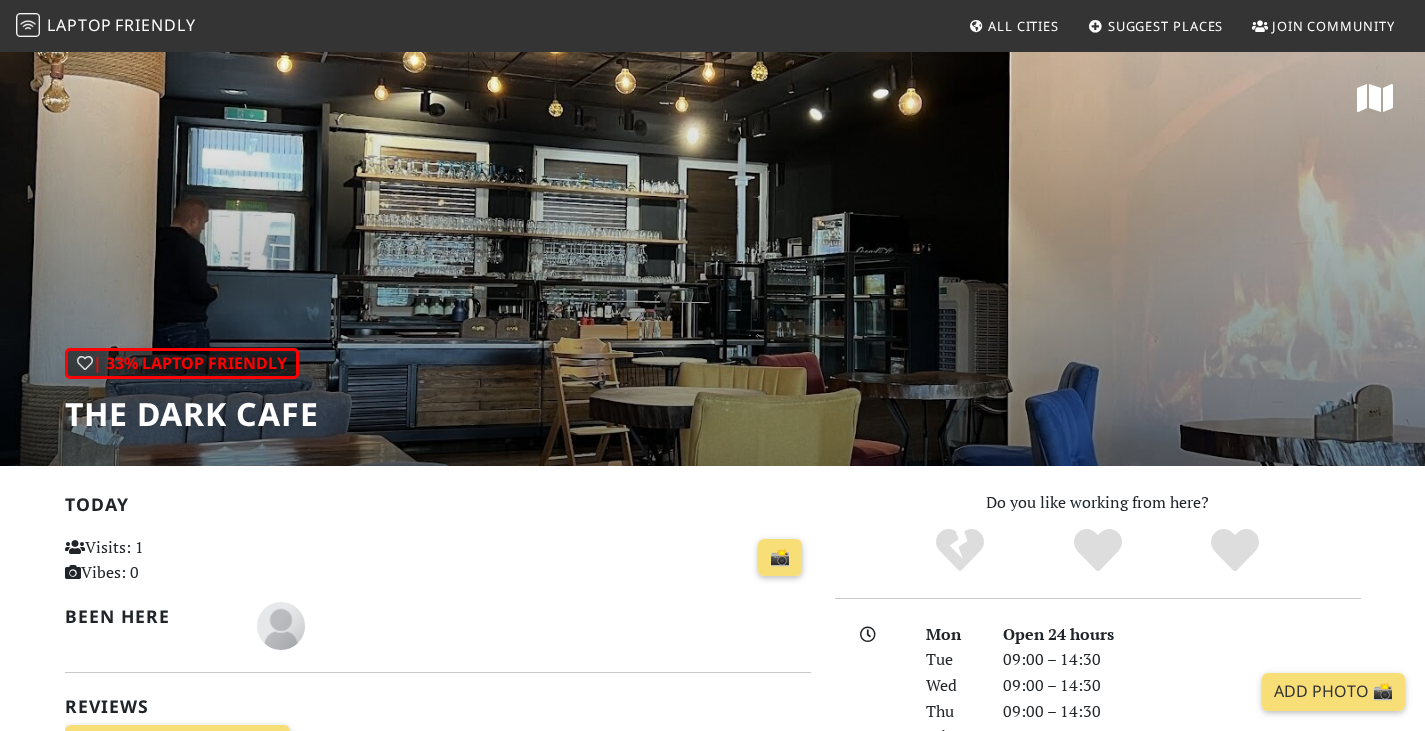 scroll, scrollTop: 0, scrollLeft: 0, axis: both 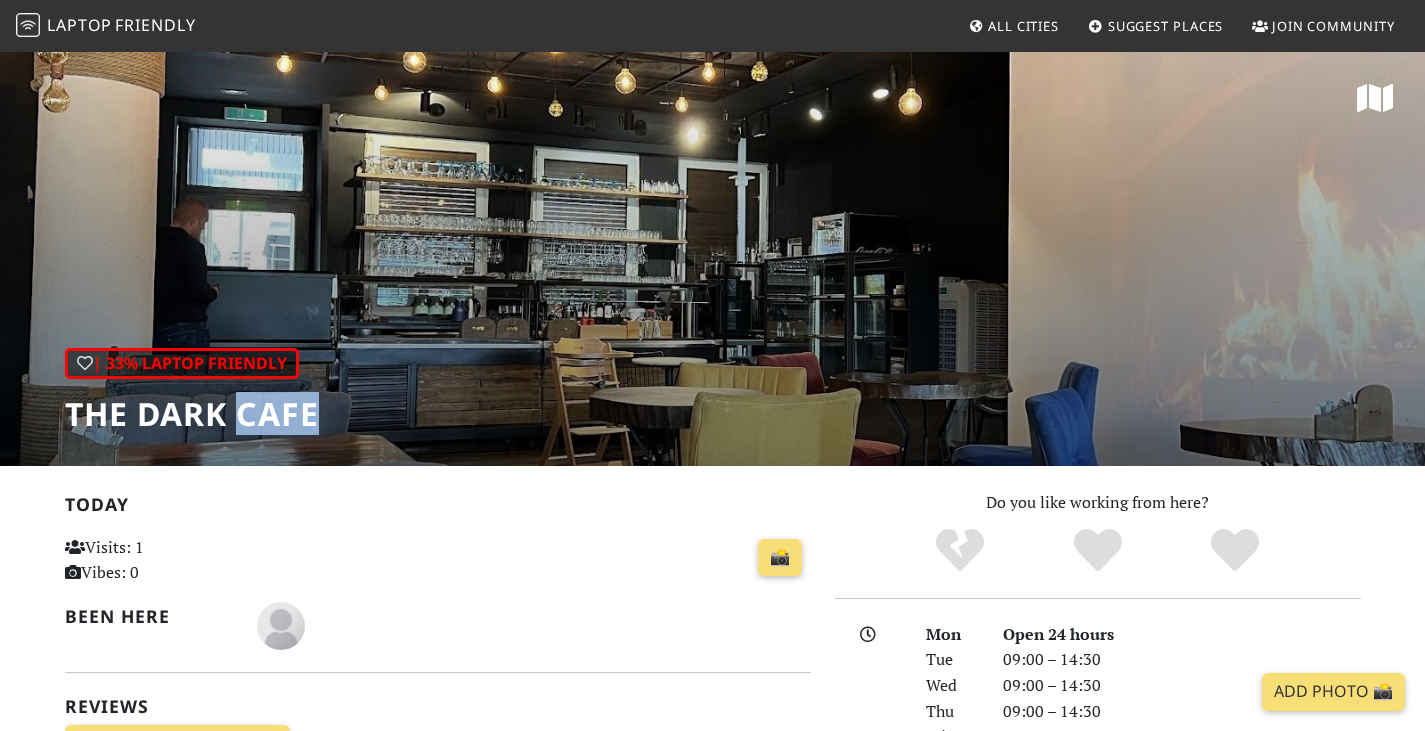 click on "The Dark Cafe" at bounding box center [192, 414] 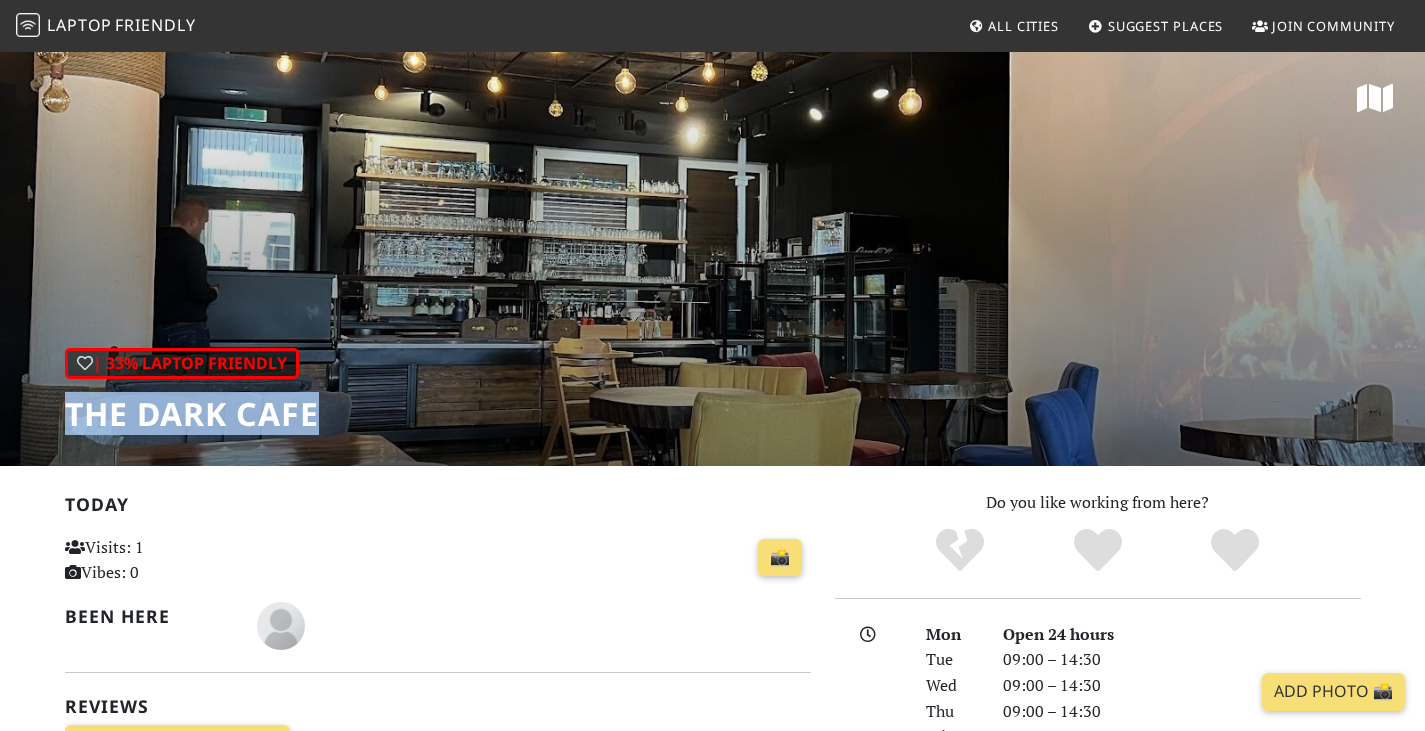 click on "The Dark Cafe" at bounding box center (192, 414) 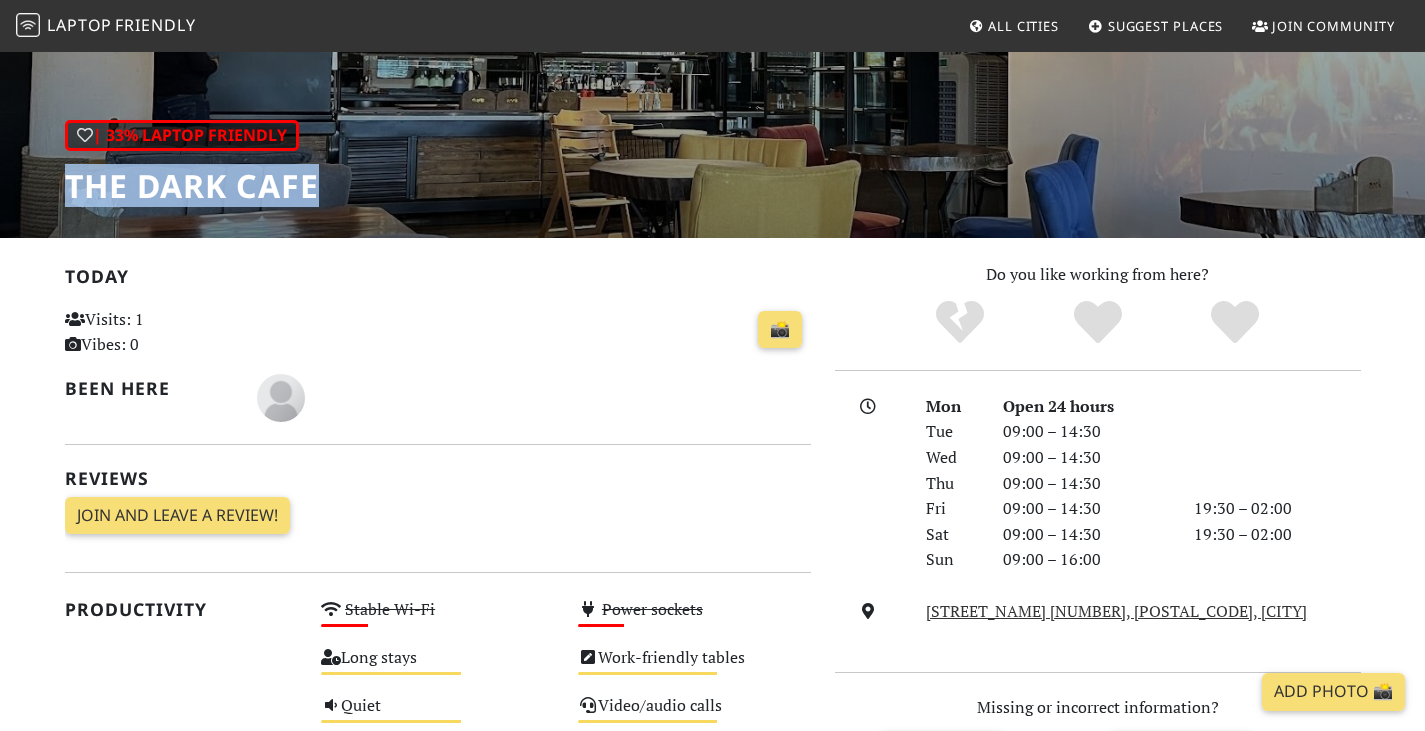 scroll, scrollTop: 100, scrollLeft: 0, axis: vertical 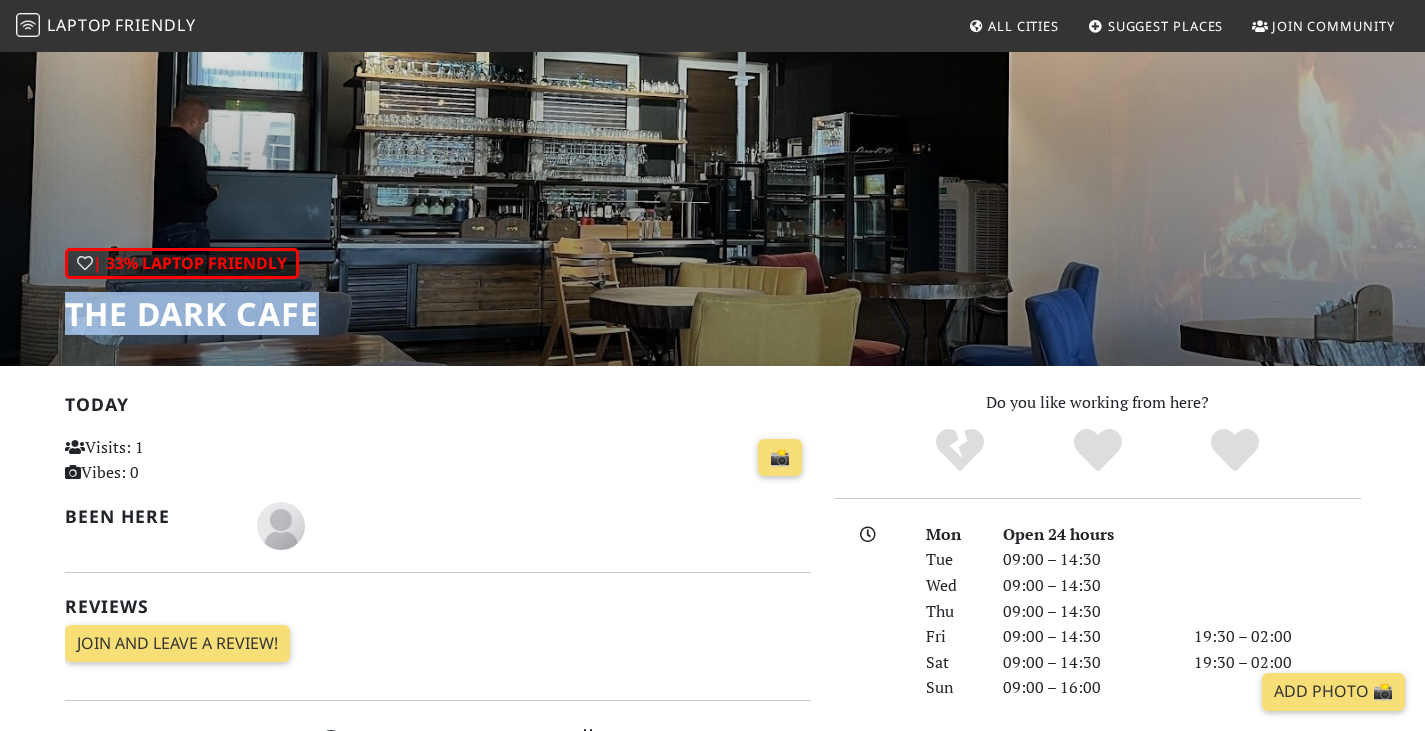 click on "Friendly" at bounding box center (155, 25) 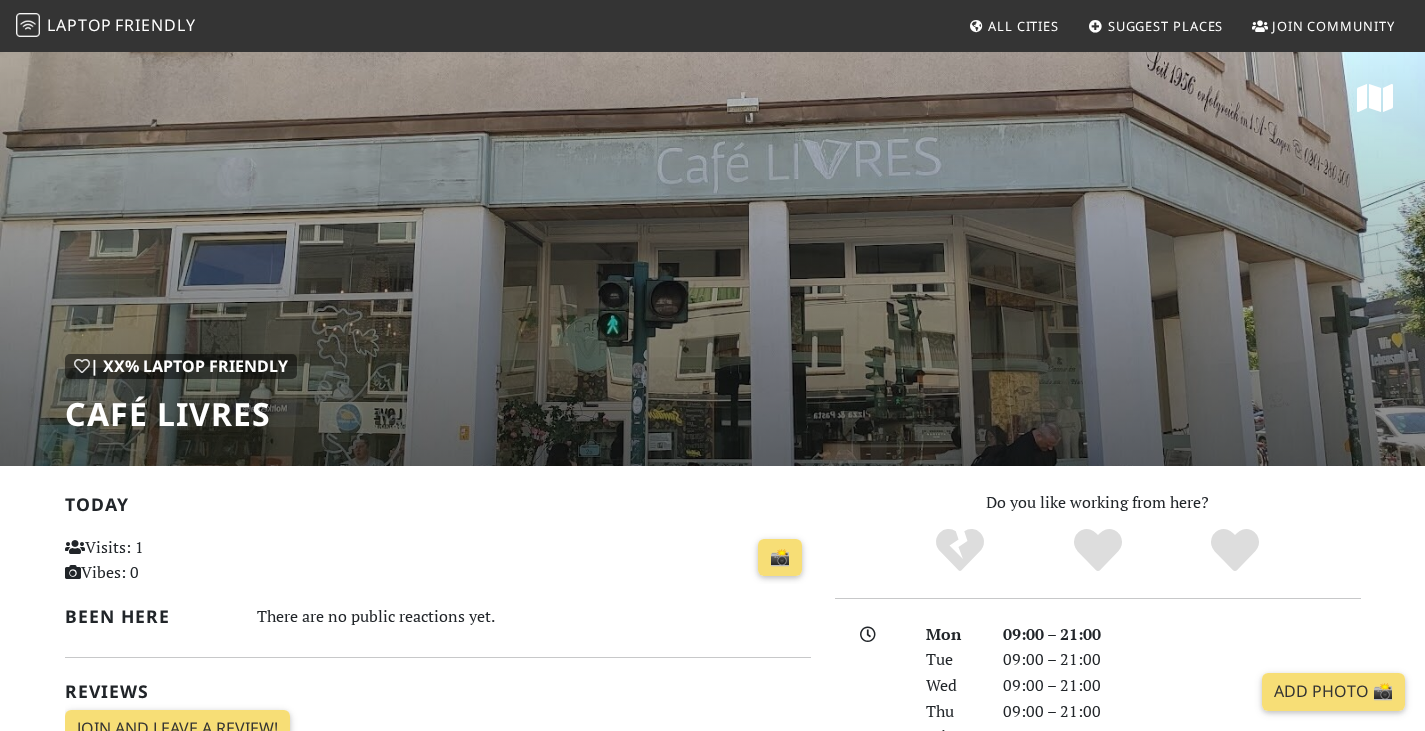 scroll, scrollTop: 0, scrollLeft: 0, axis: both 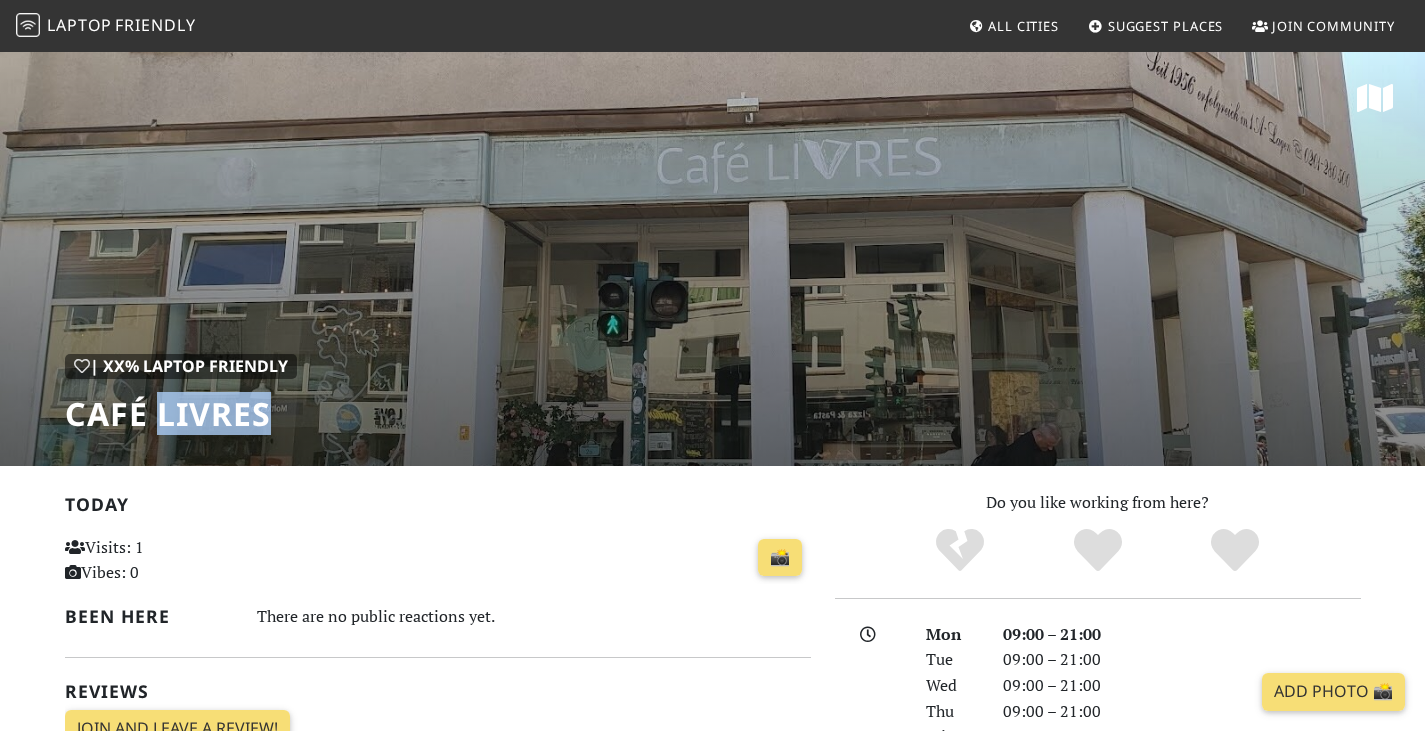 click on "Café LIVRES" at bounding box center [181, 414] 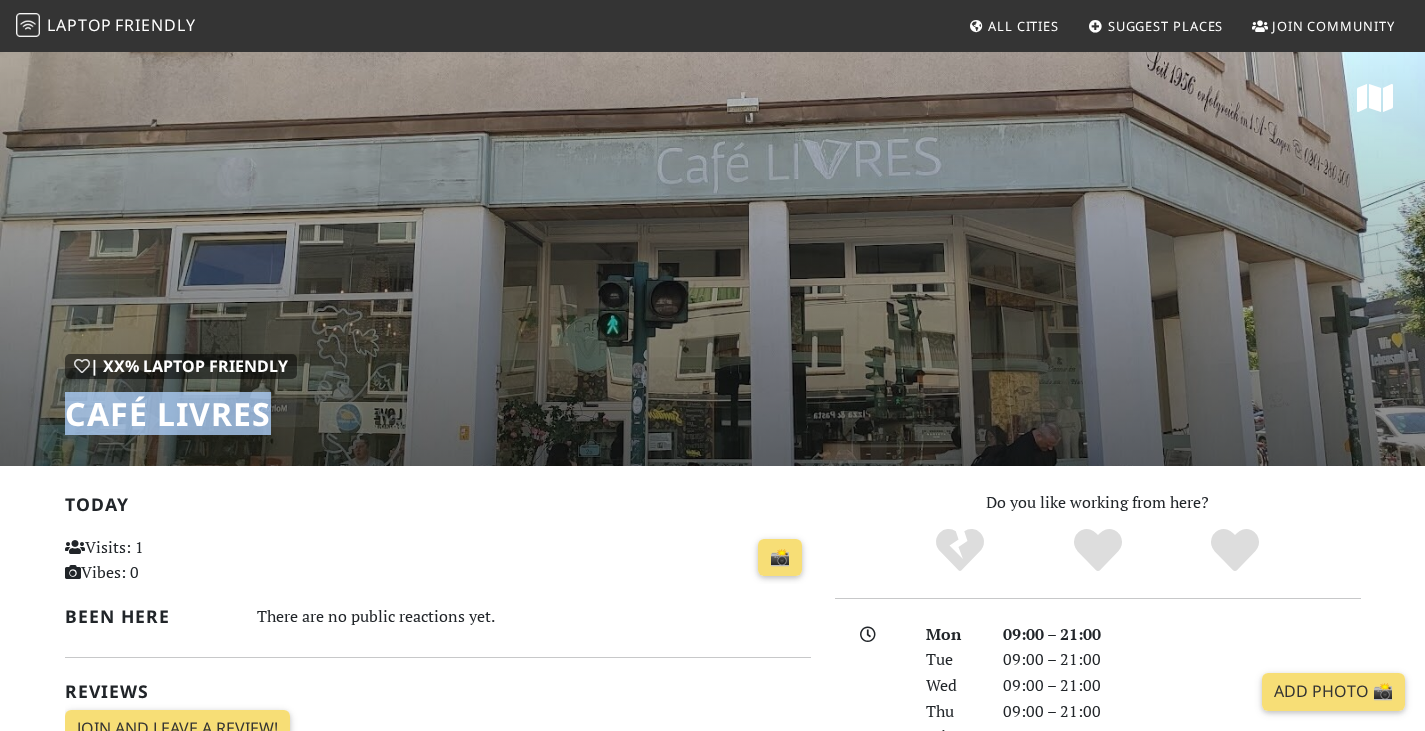 click on "Café LIVRES" at bounding box center [181, 414] 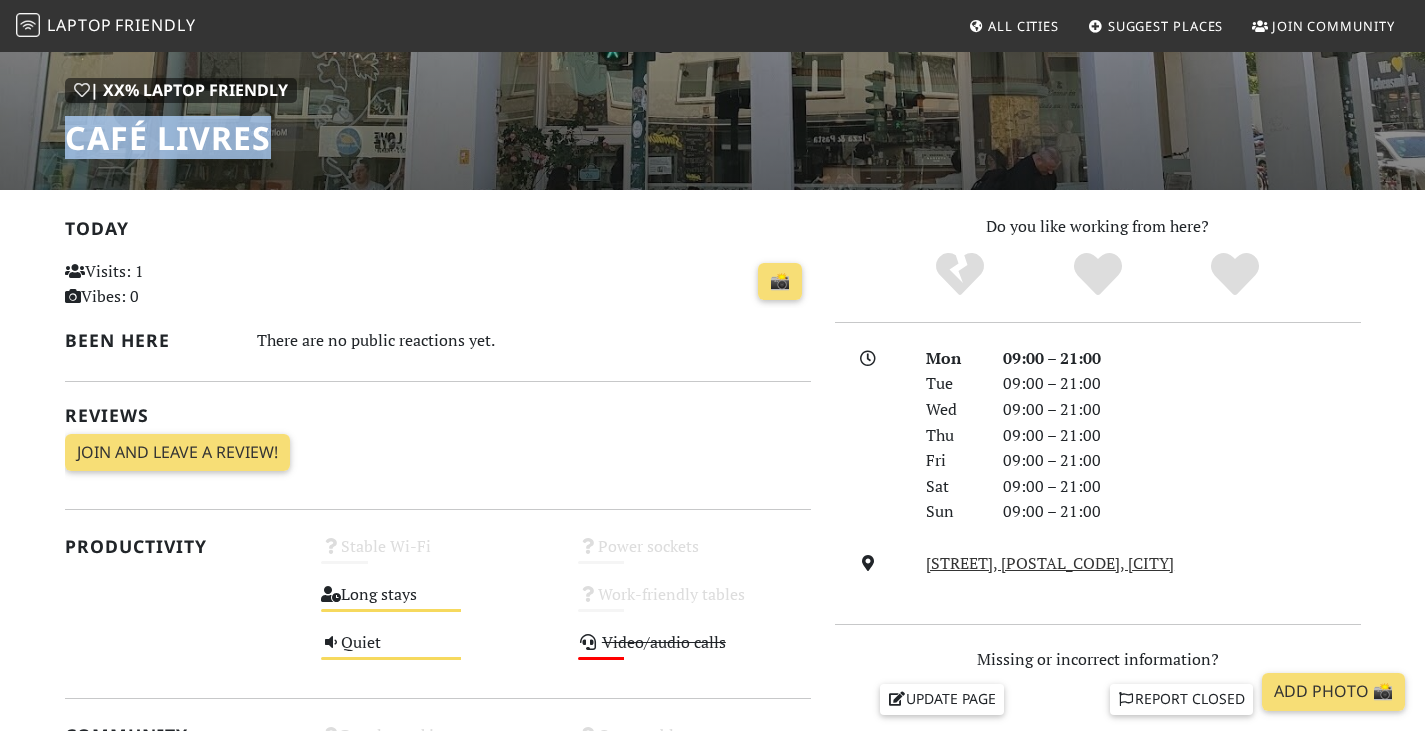 scroll, scrollTop: 500, scrollLeft: 0, axis: vertical 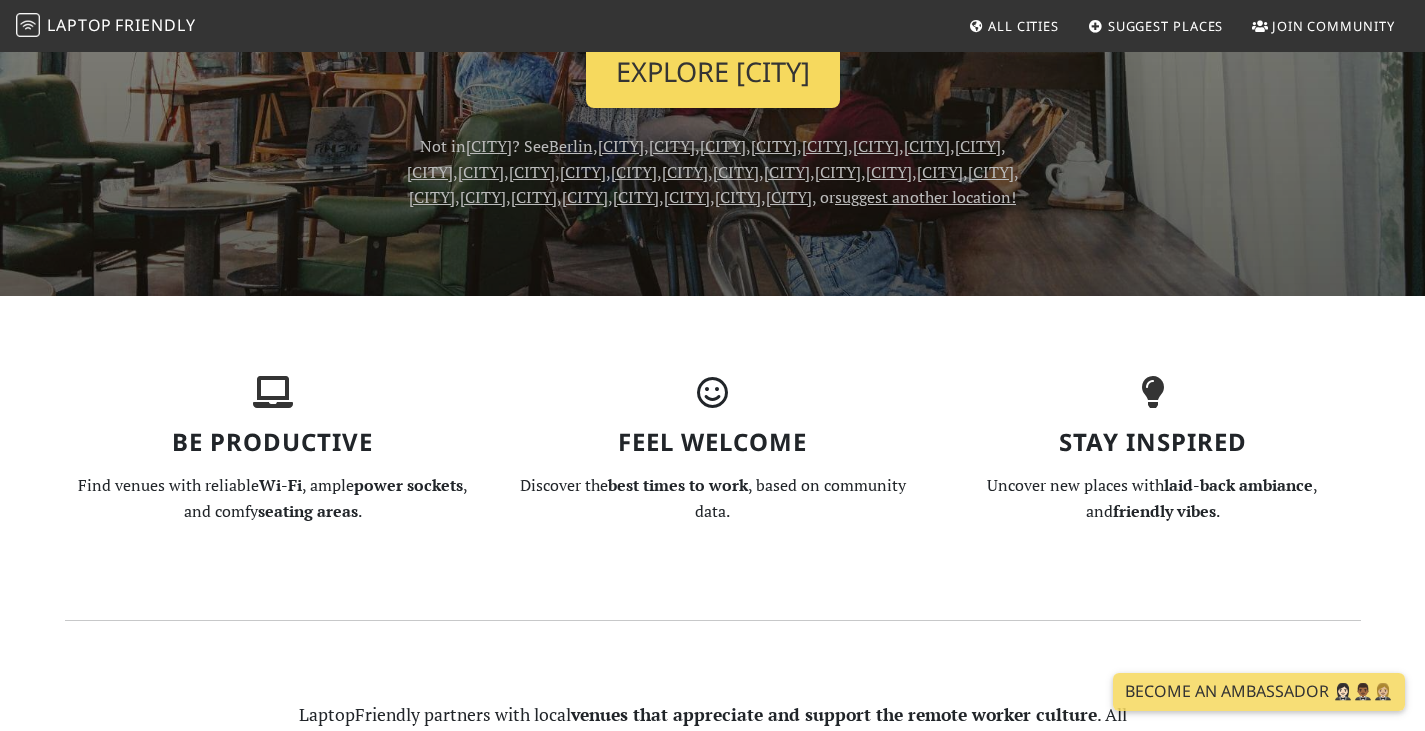 click on "Explore [CITY]" at bounding box center (713, 72) 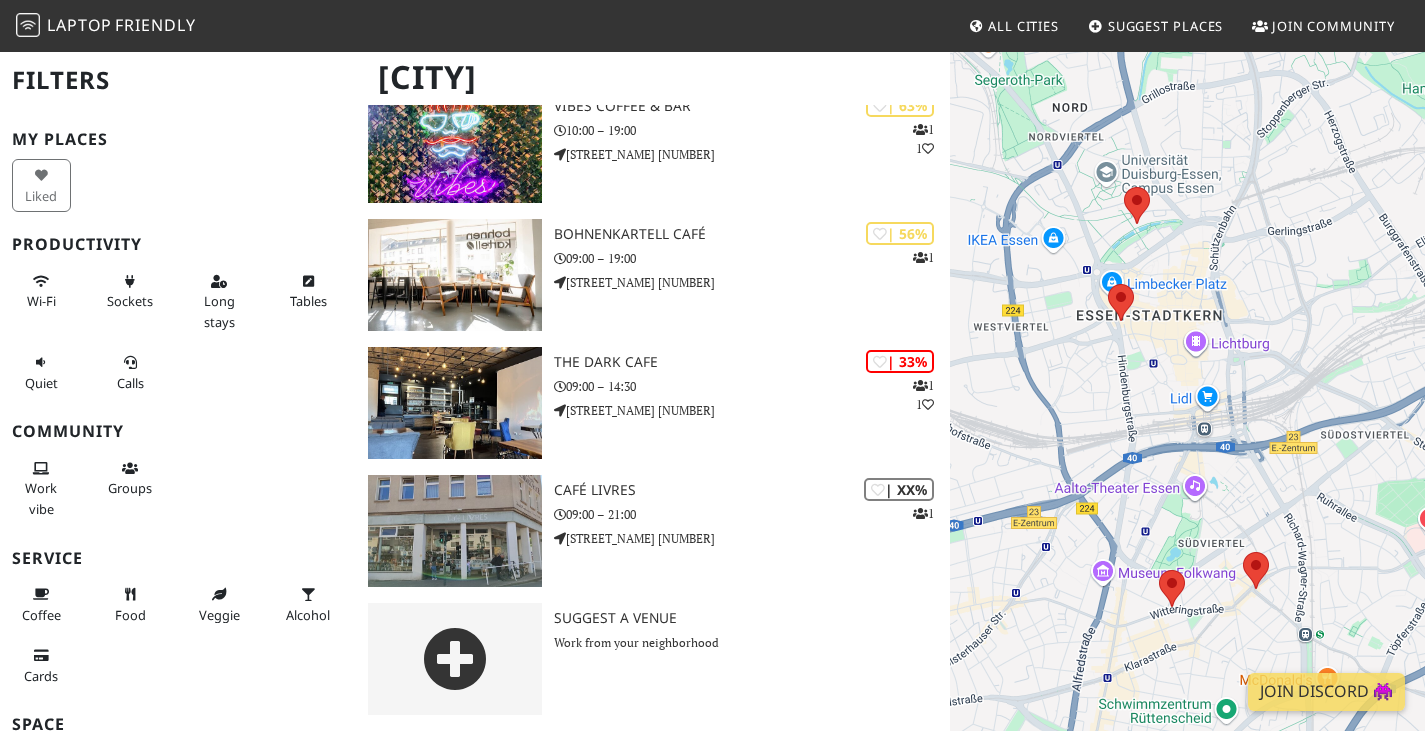 scroll, scrollTop: 206, scrollLeft: 0, axis: vertical 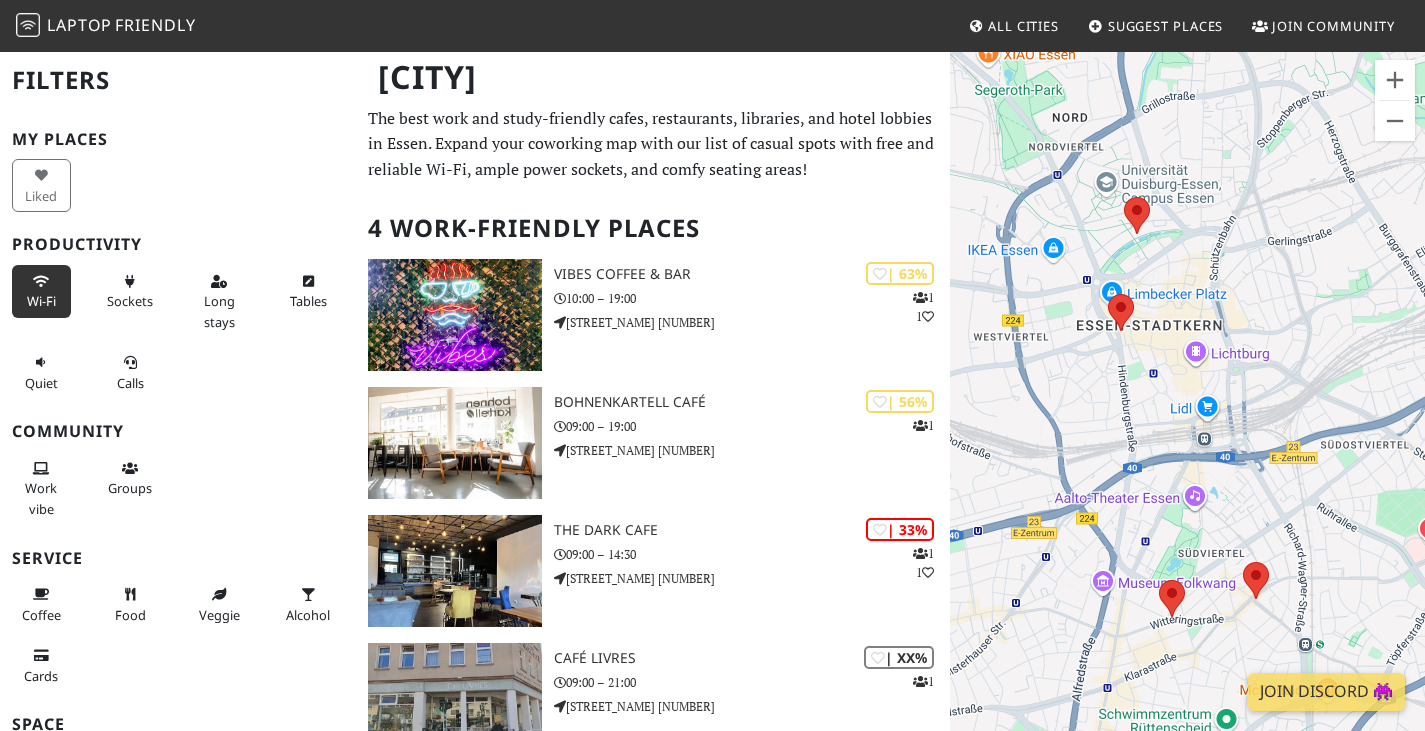 click on "Wi-Fi" at bounding box center (41, 301) 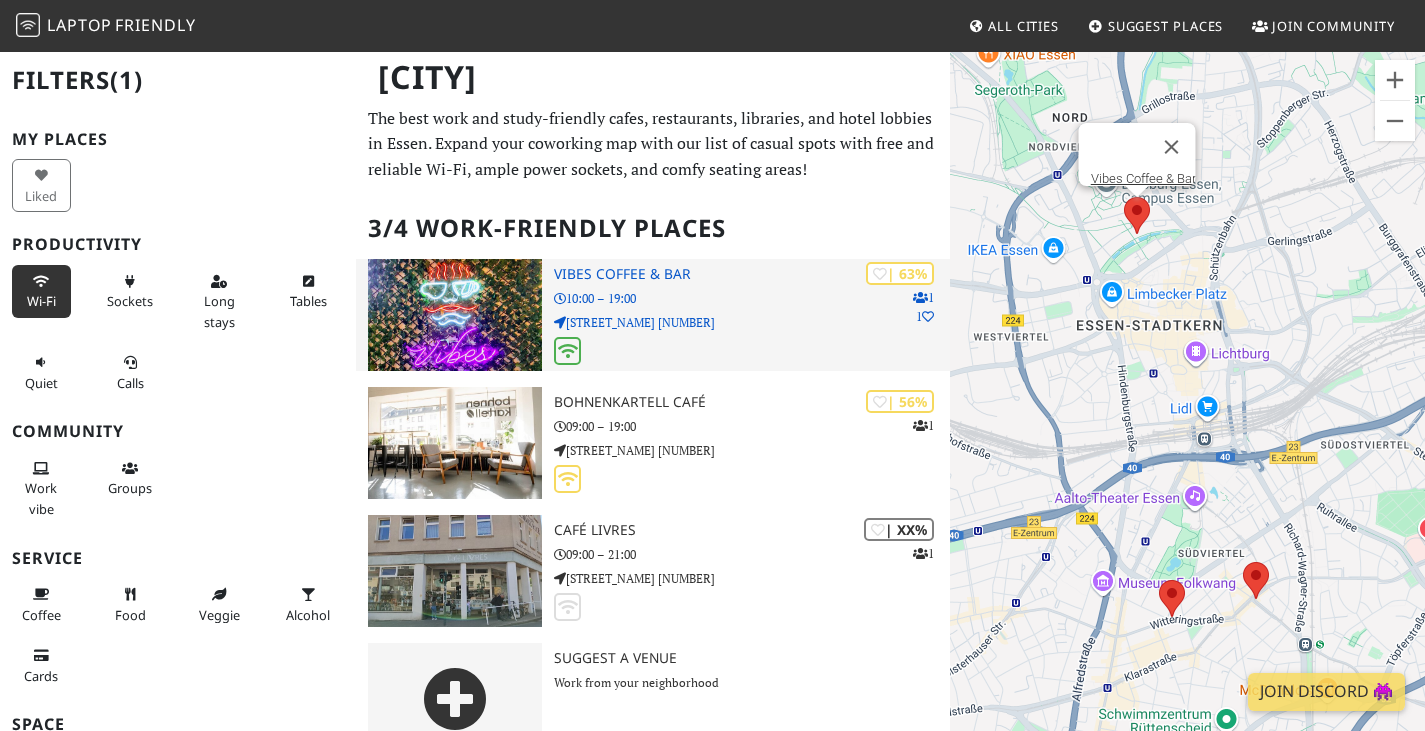 click on "10:00 – 19:00" at bounding box center (752, 298) 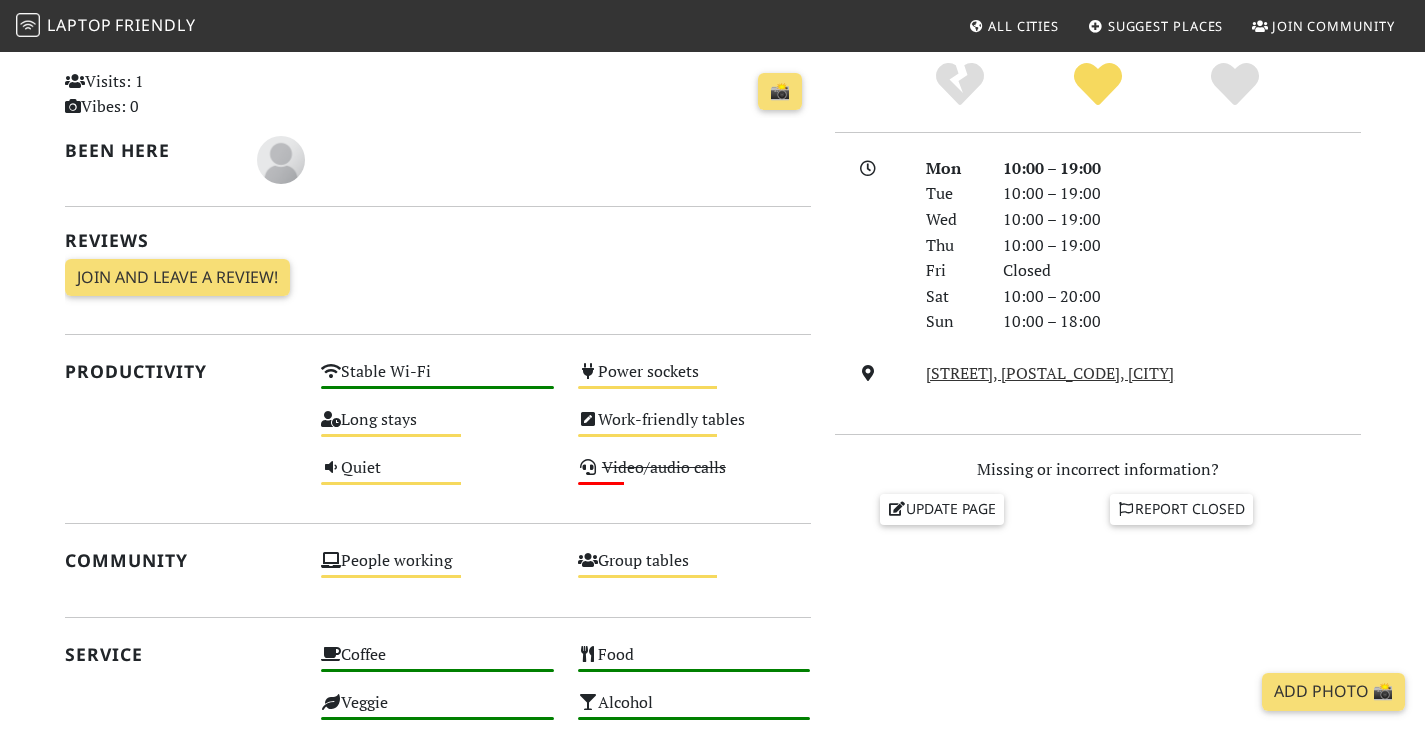 scroll, scrollTop: 0, scrollLeft: 0, axis: both 